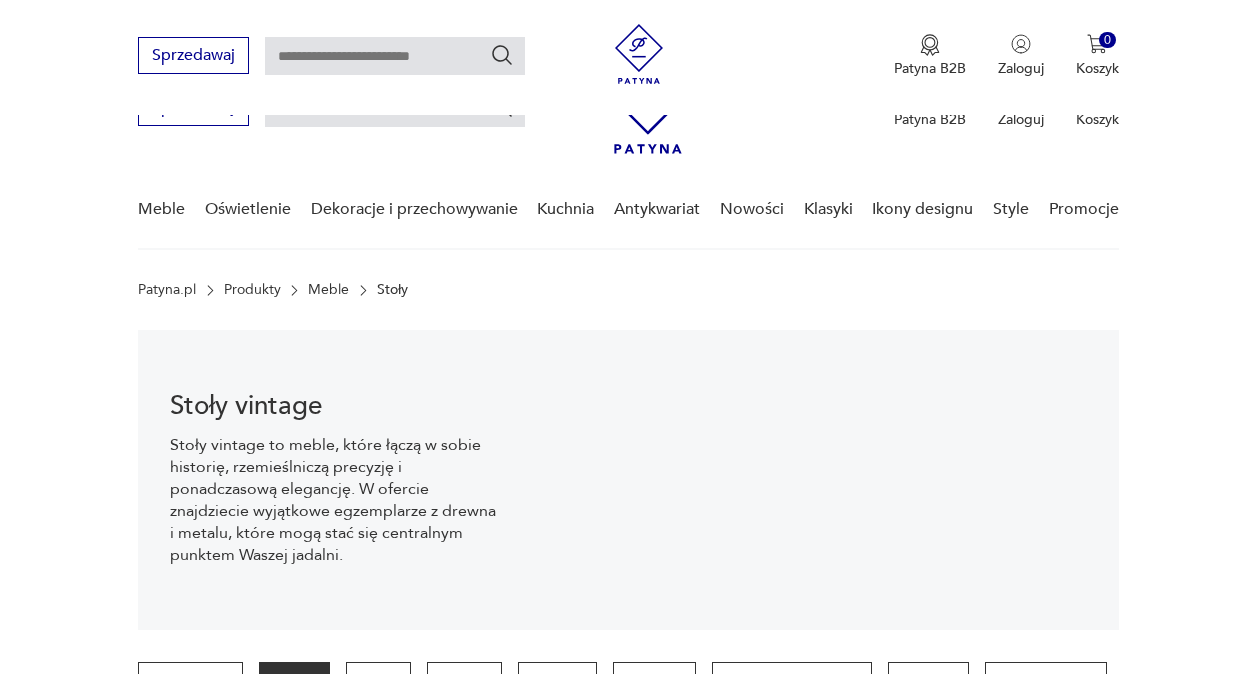 scroll, scrollTop: 730, scrollLeft: 0, axis: vertical 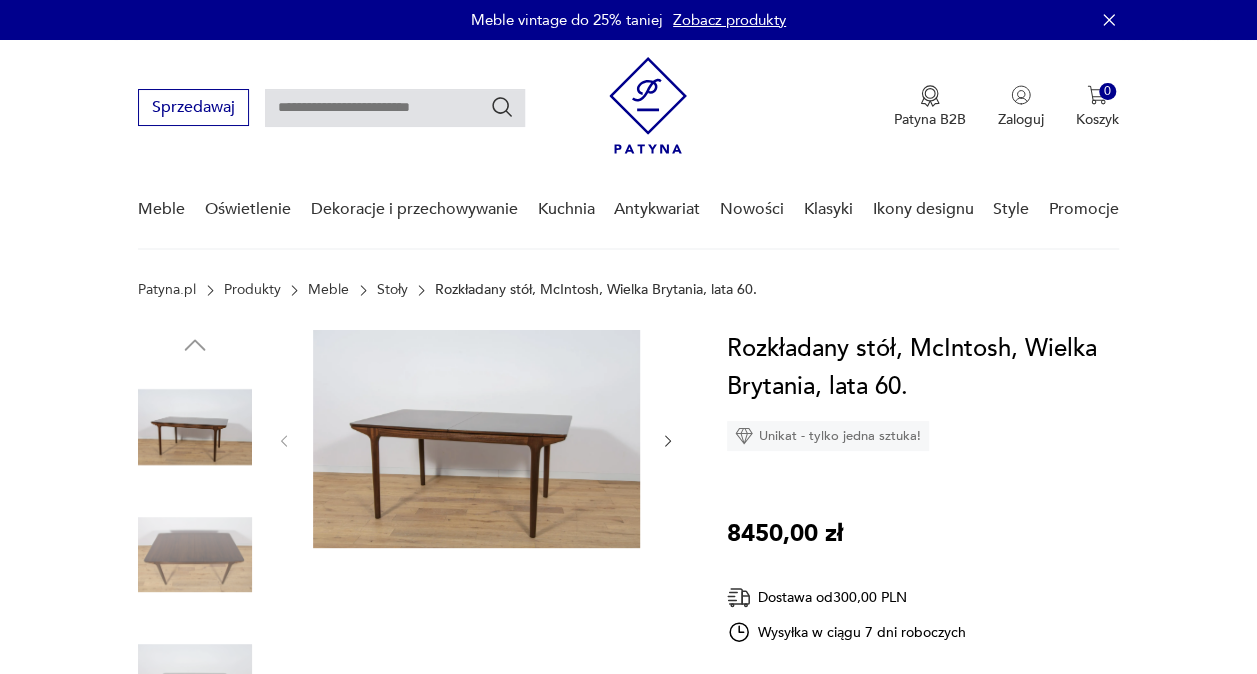 click at bounding box center (195, 427) 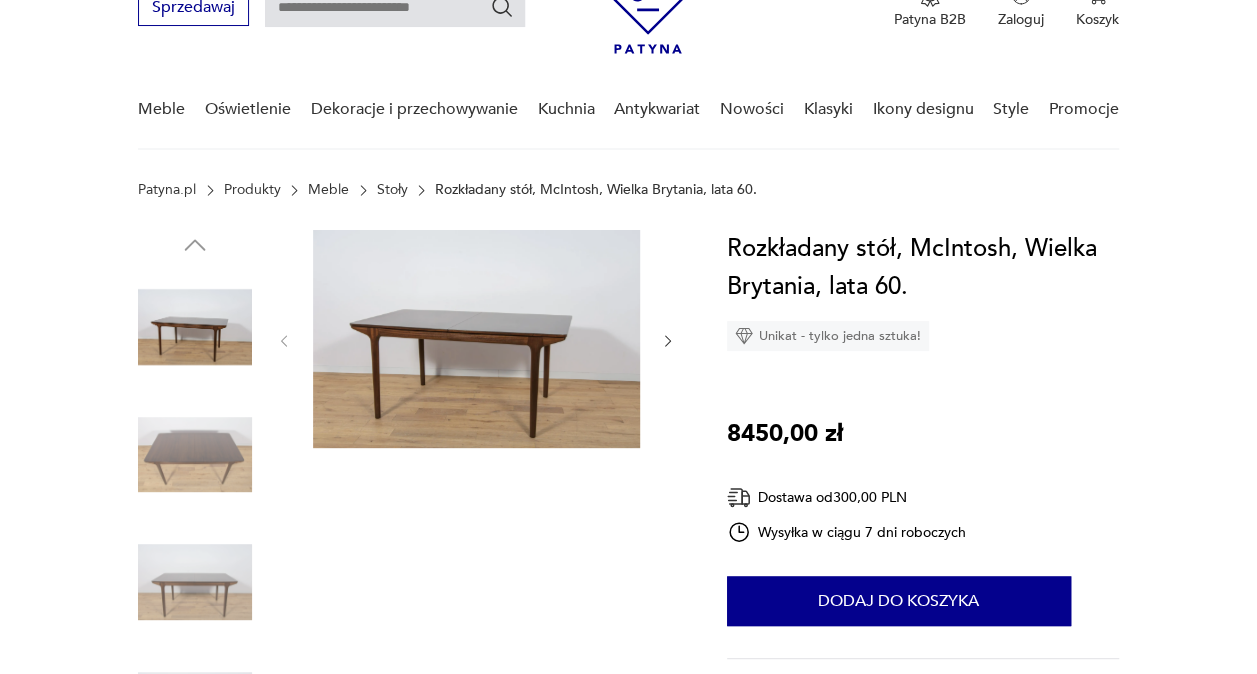 click at bounding box center [195, 582] 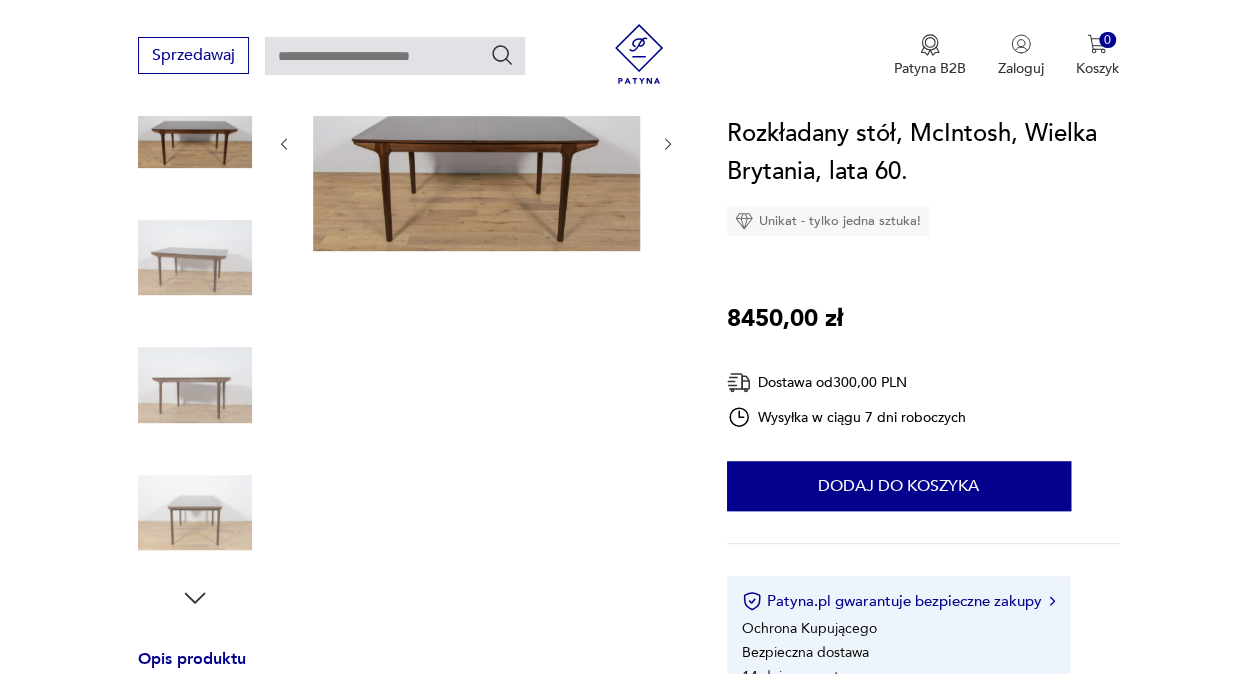 scroll, scrollTop: 300, scrollLeft: 0, axis: vertical 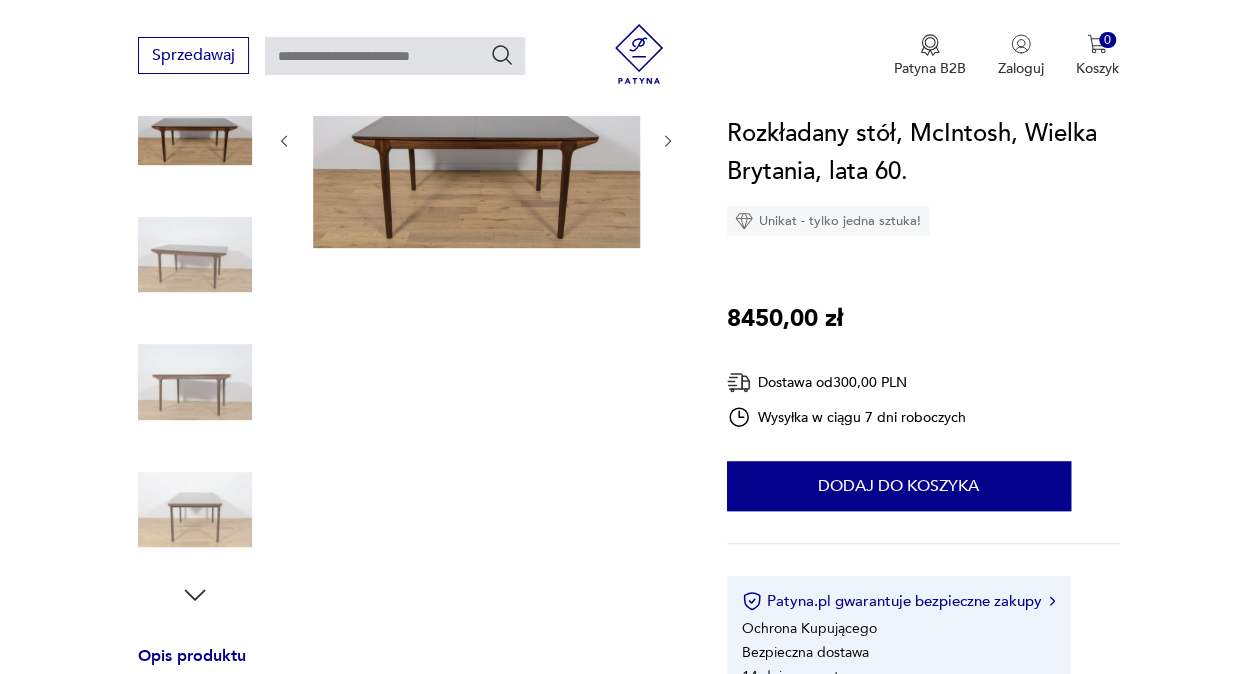 click at bounding box center (195, 510) 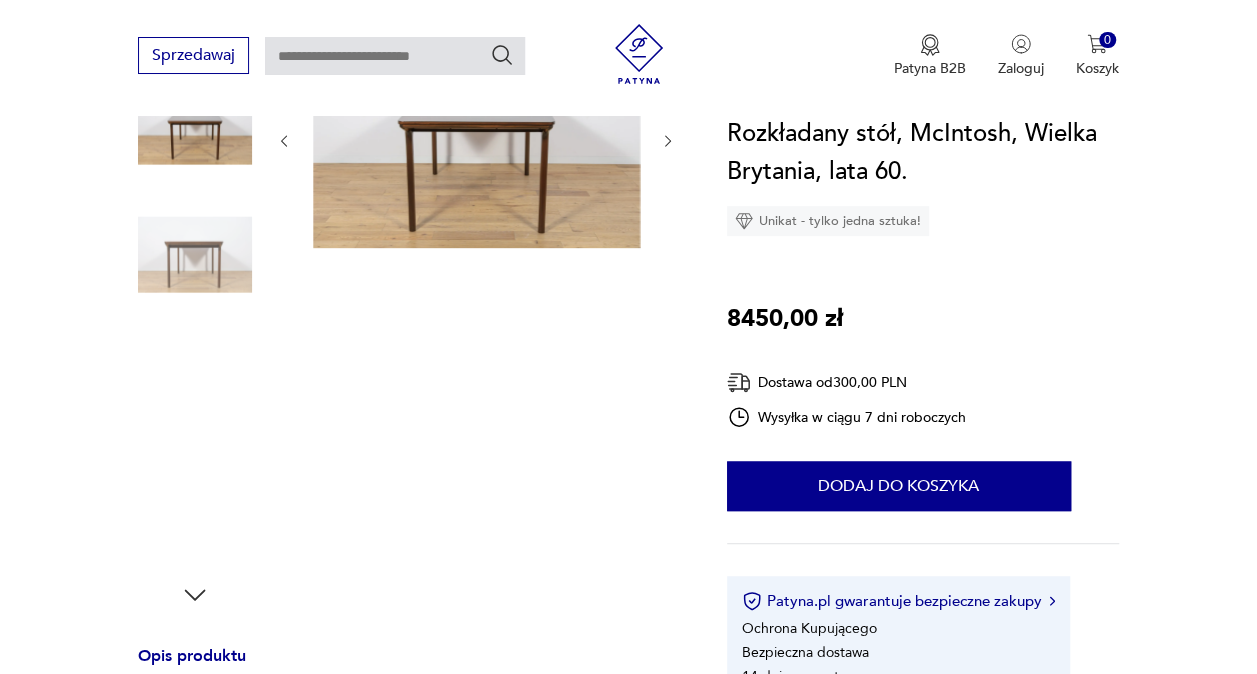 click at bounding box center (195, 510) 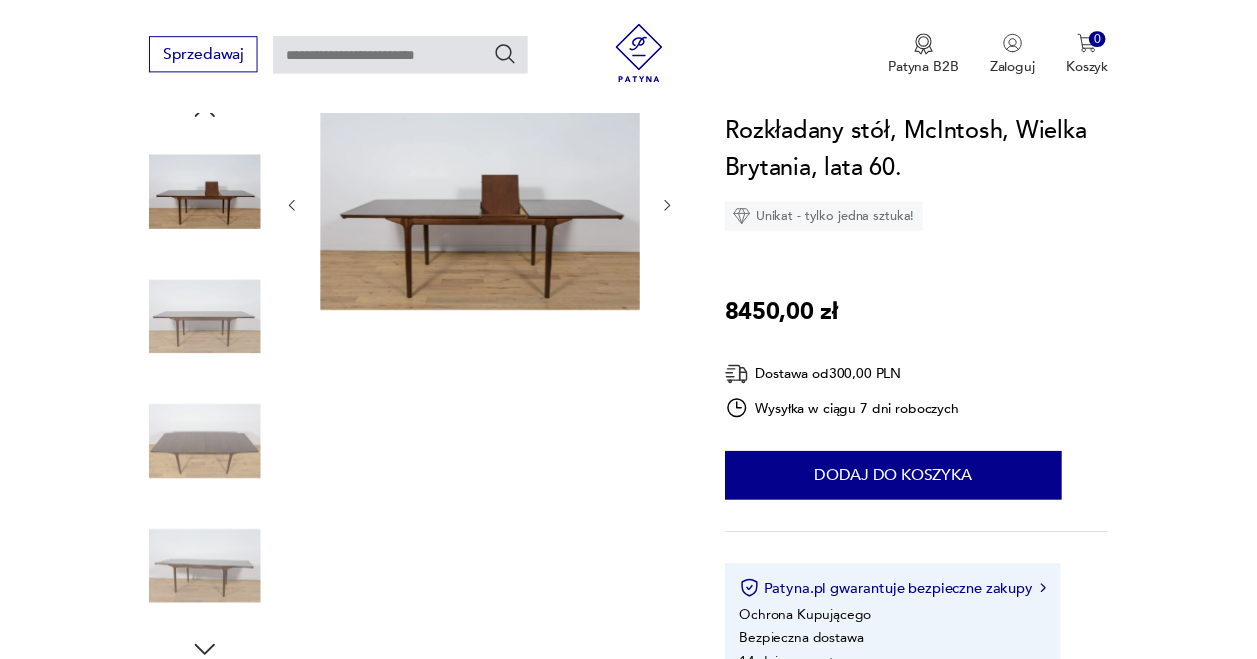 scroll, scrollTop: 200, scrollLeft: 0, axis: vertical 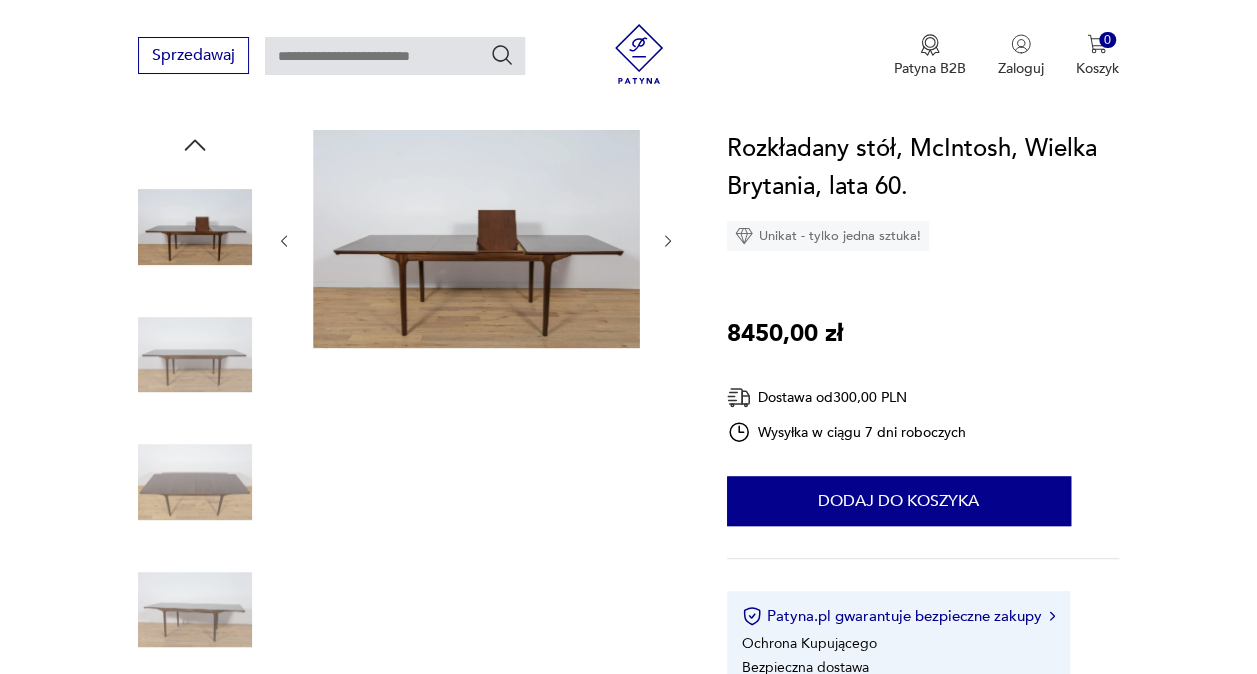 click at bounding box center (195, 482) 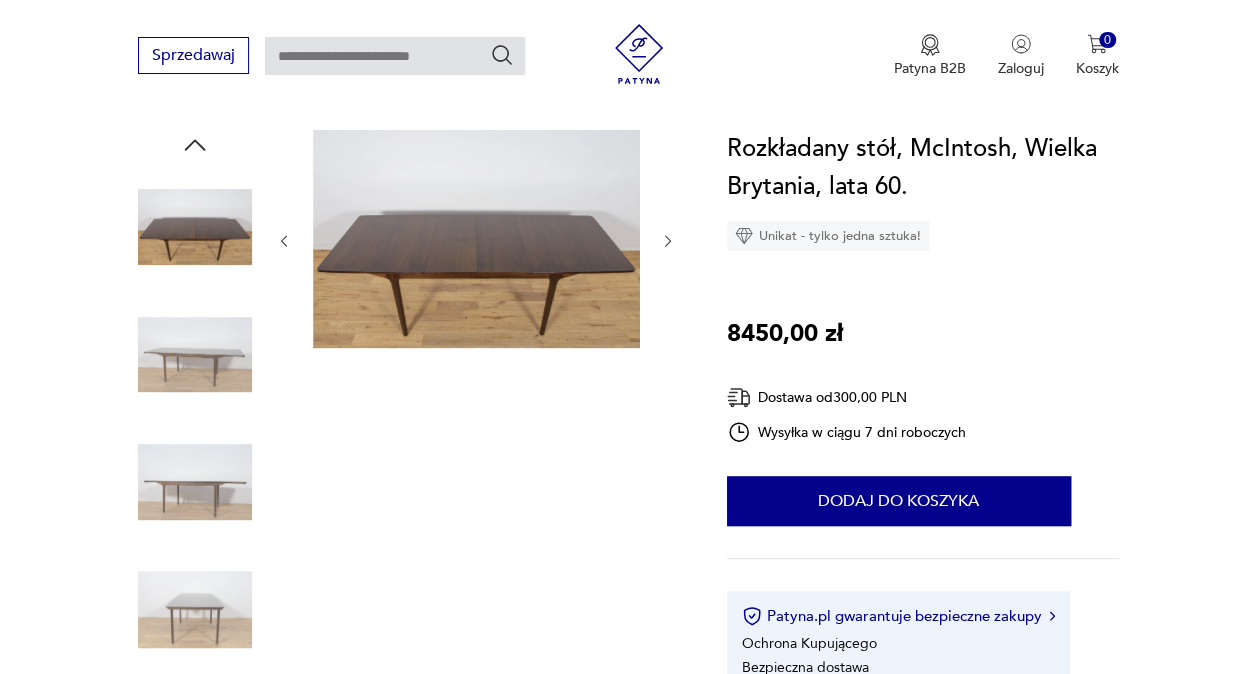 click at bounding box center [195, 355] 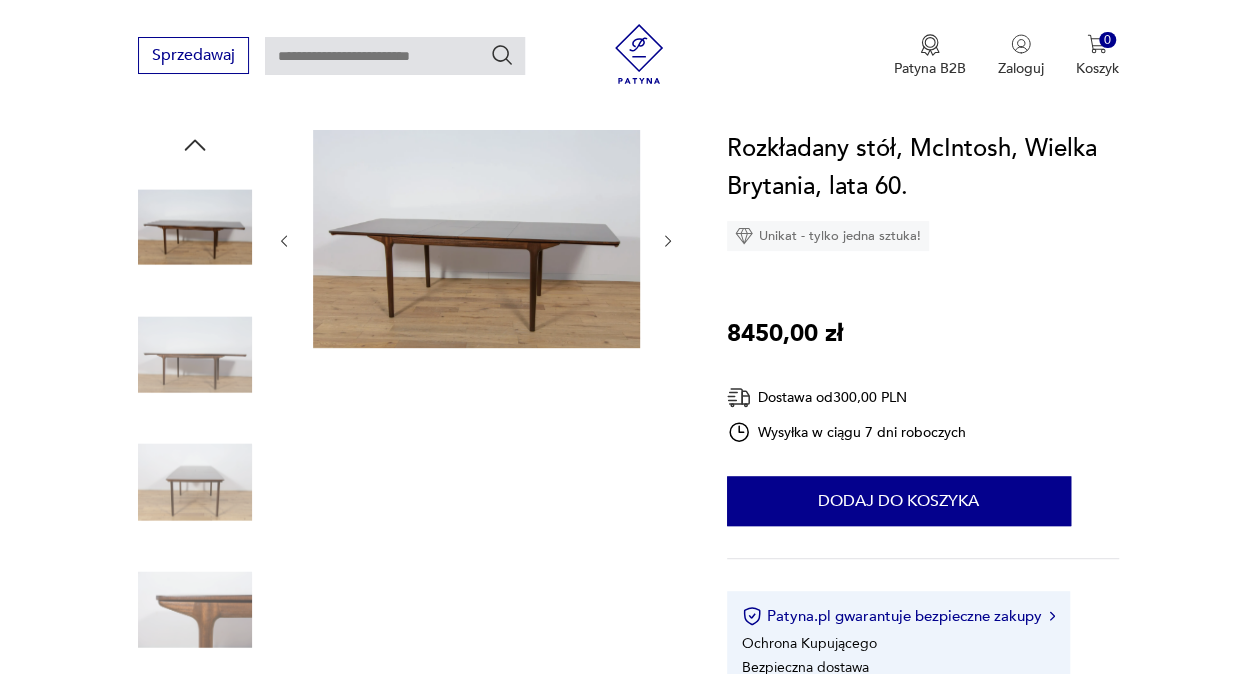 click at bounding box center [195, 355] 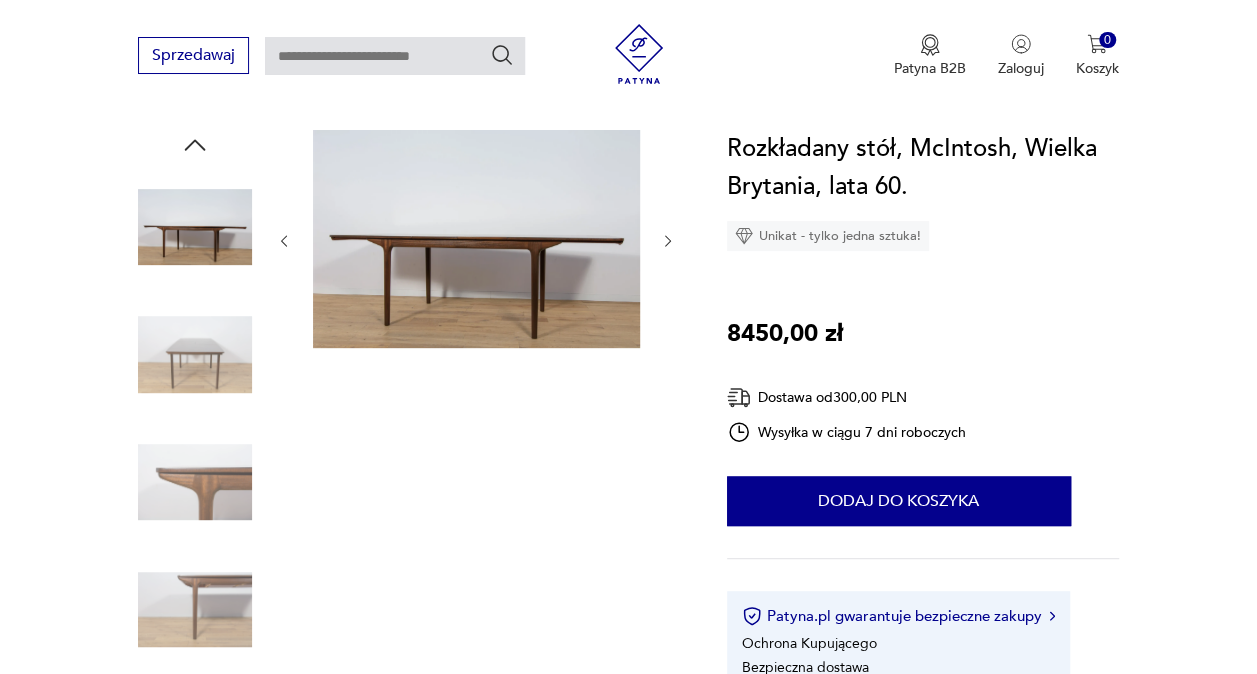 click at bounding box center [195, 482] 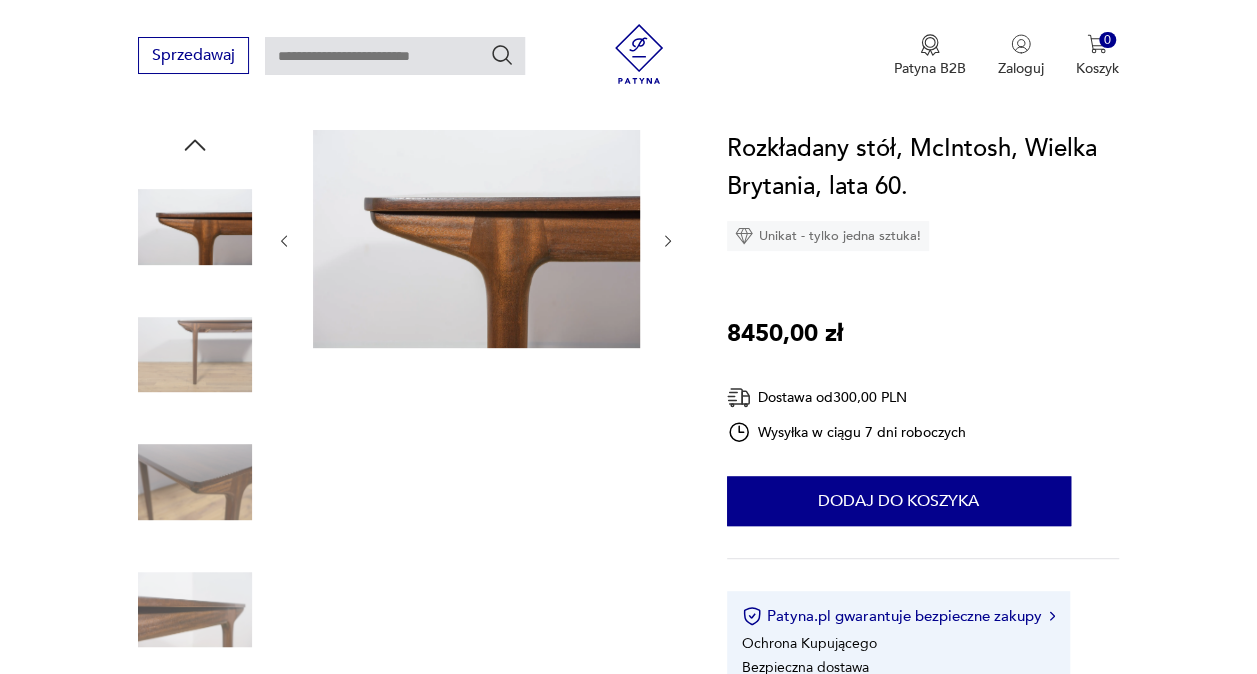 click at bounding box center (195, 610) 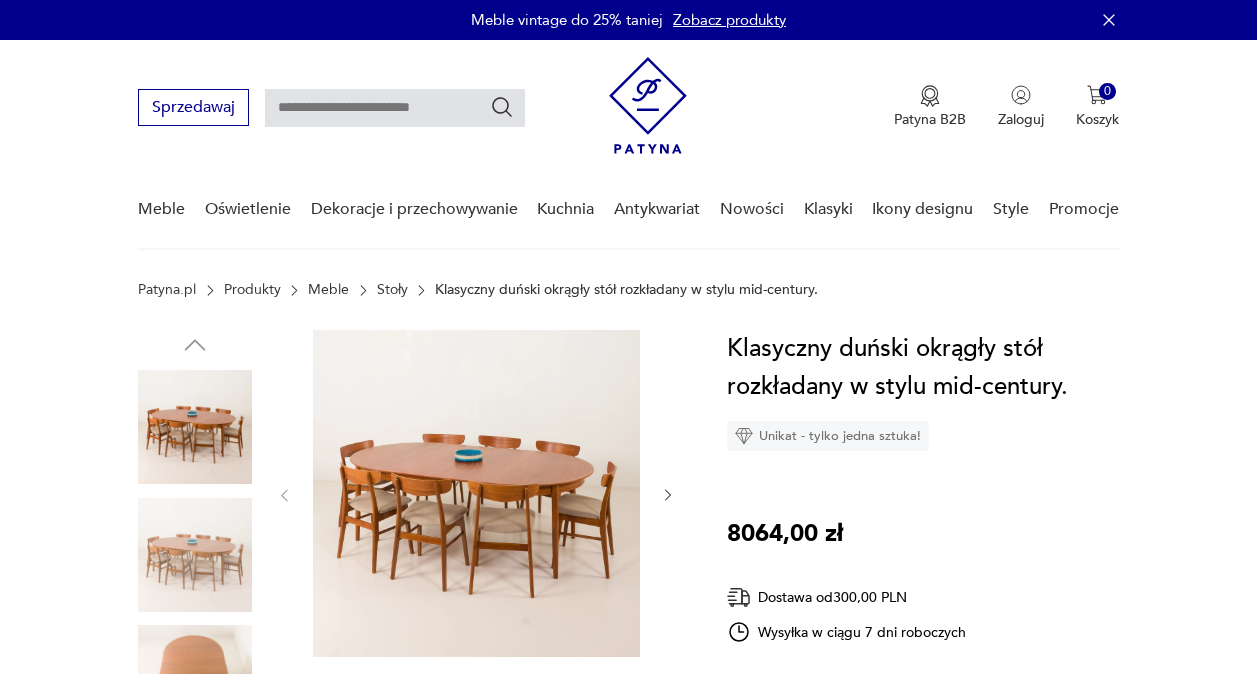 scroll, scrollTop: 0, scrollLeft: 0, axis: both 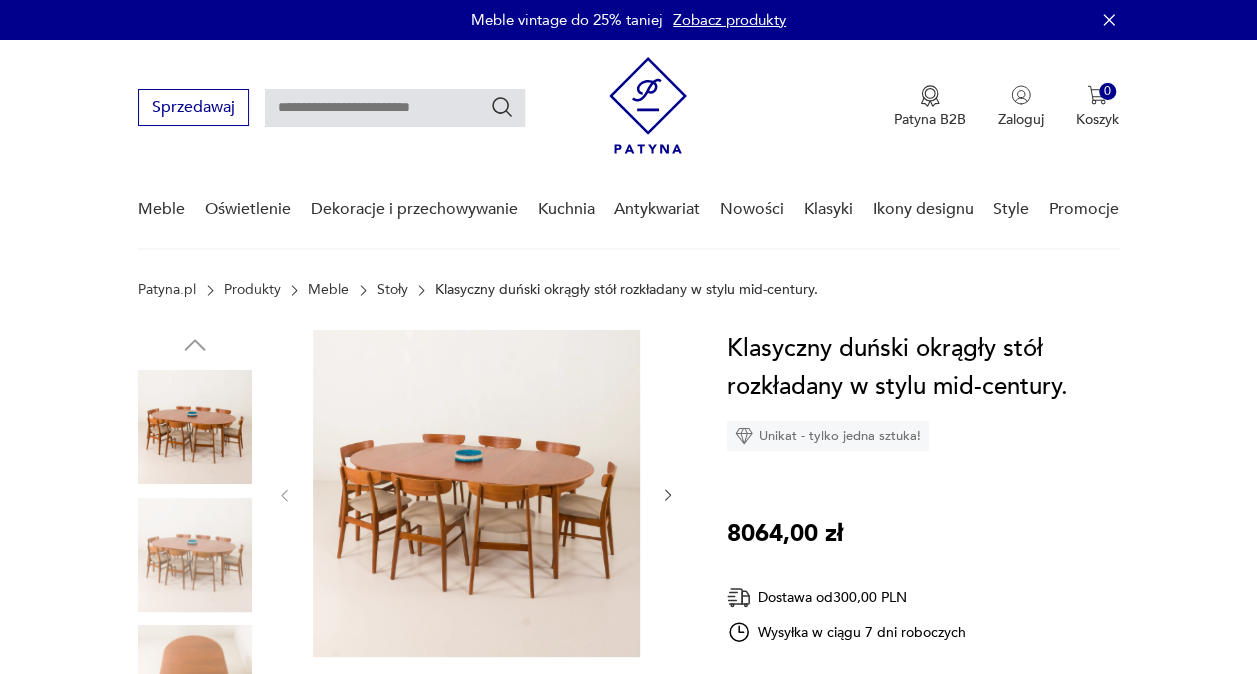 click at bounding box center (195, 555) 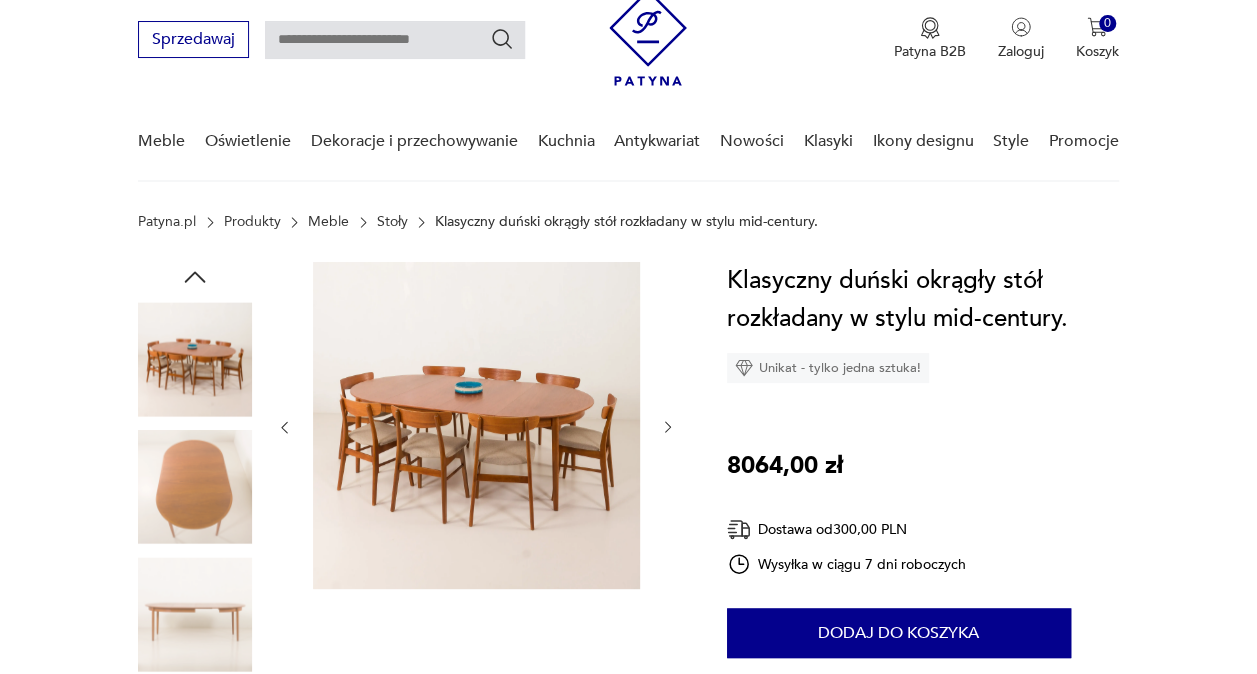 scroll, scrollTop: 100, scrollLeft: 0, axis: vertical 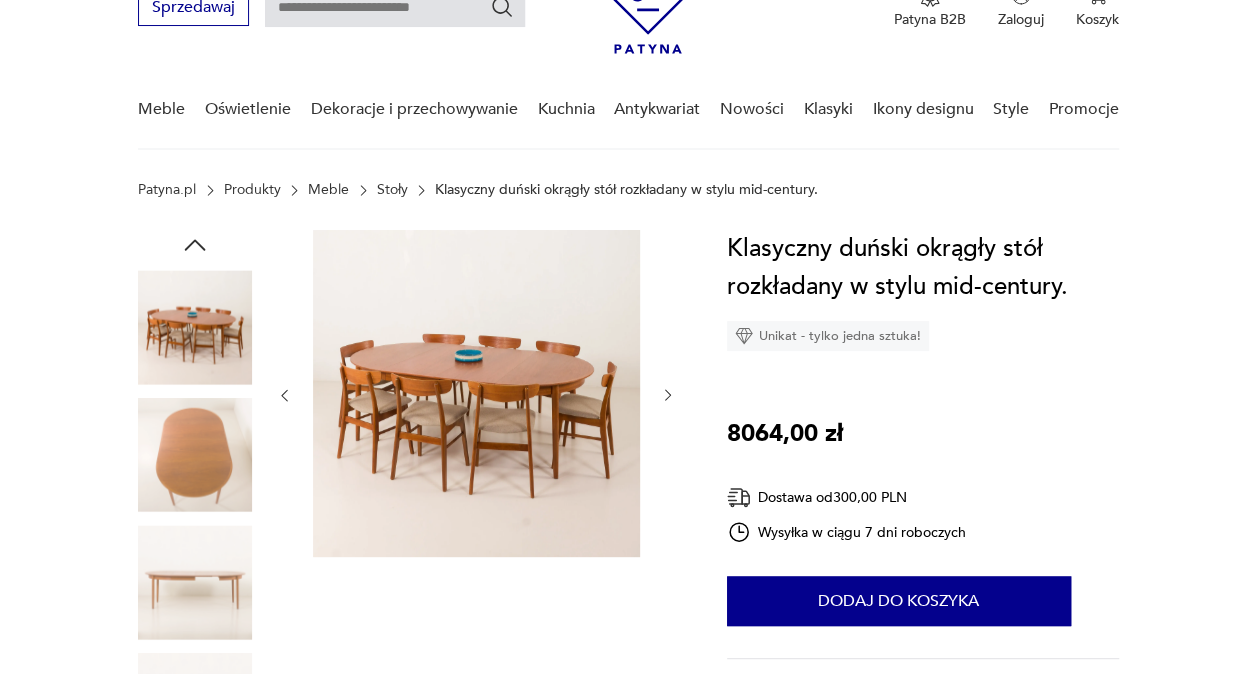 click at bounding box center (195, 455) 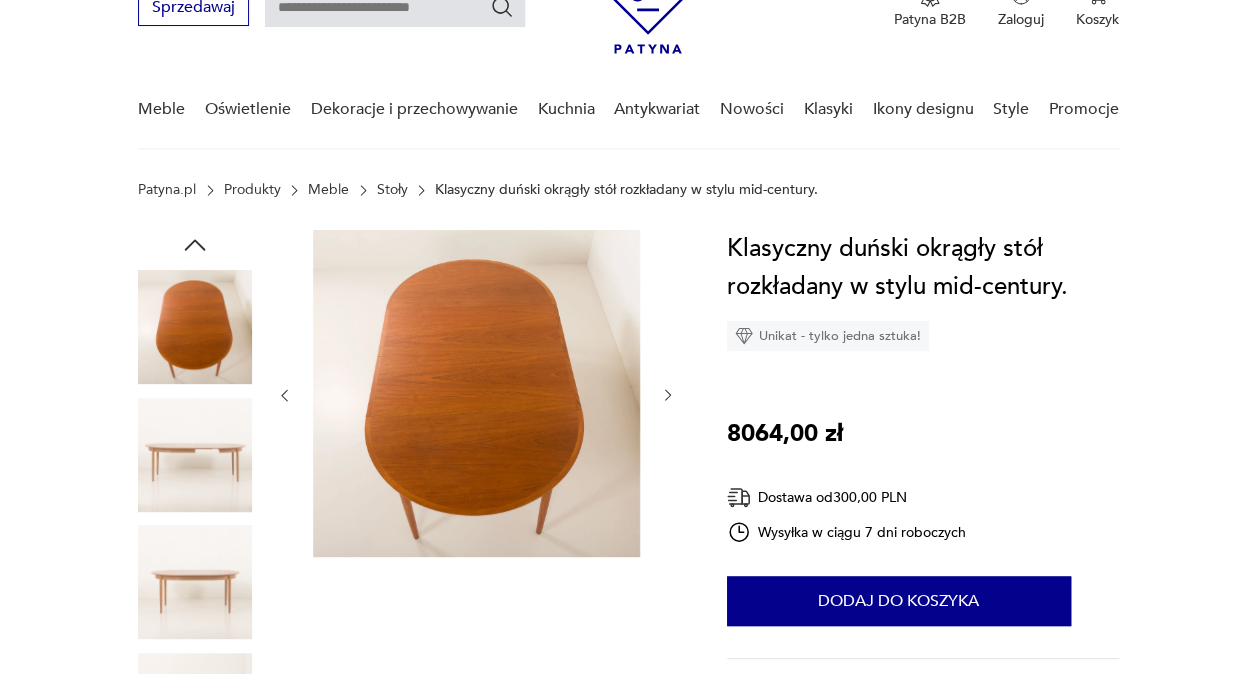 click at bounding box center [195, 455] 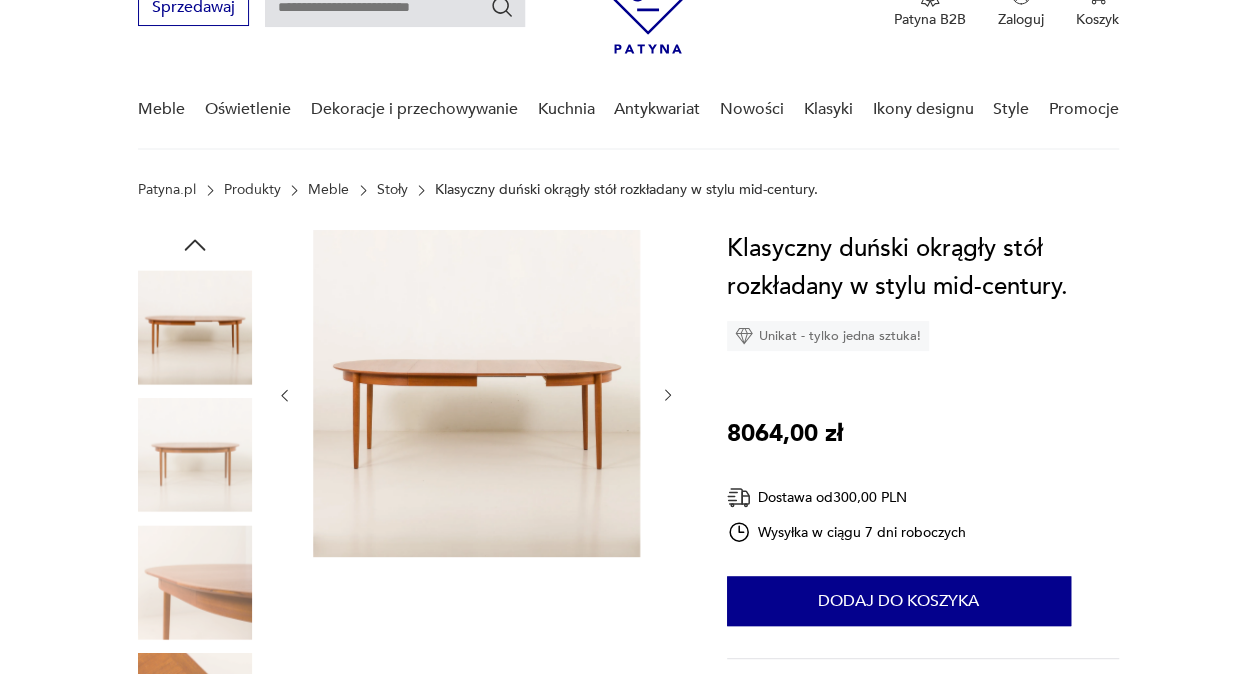 click at bounding box center (195, 455) 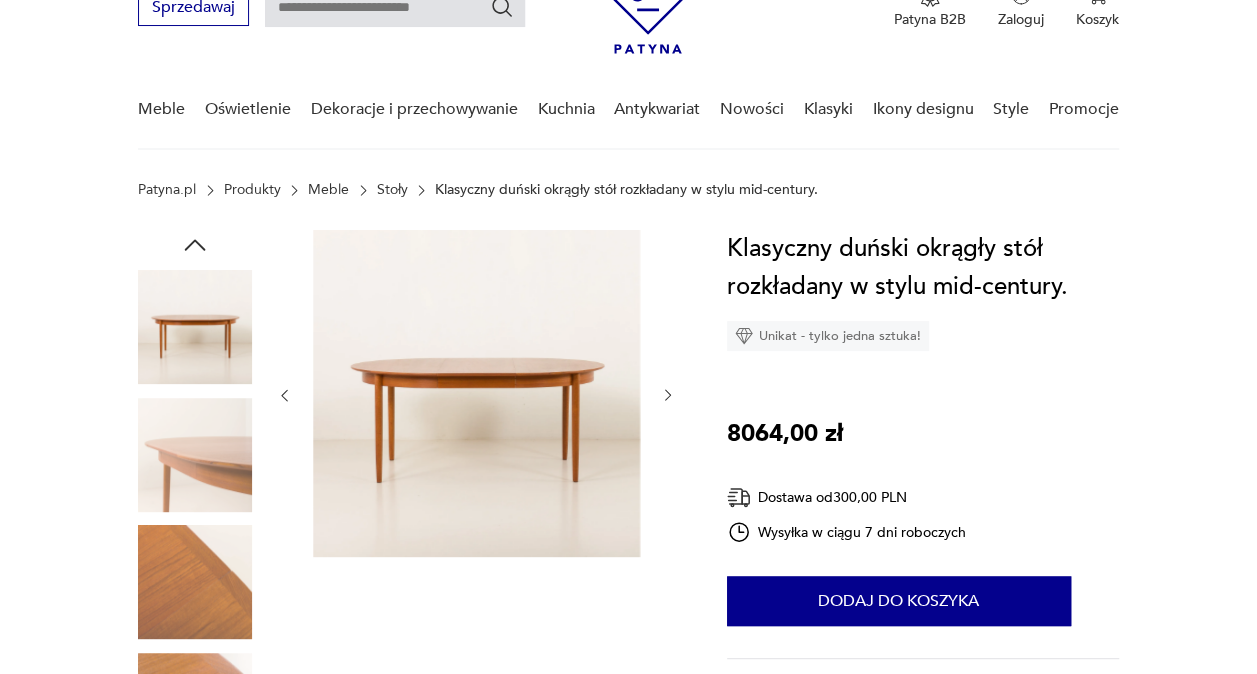 click at bounding box center (195, 455) 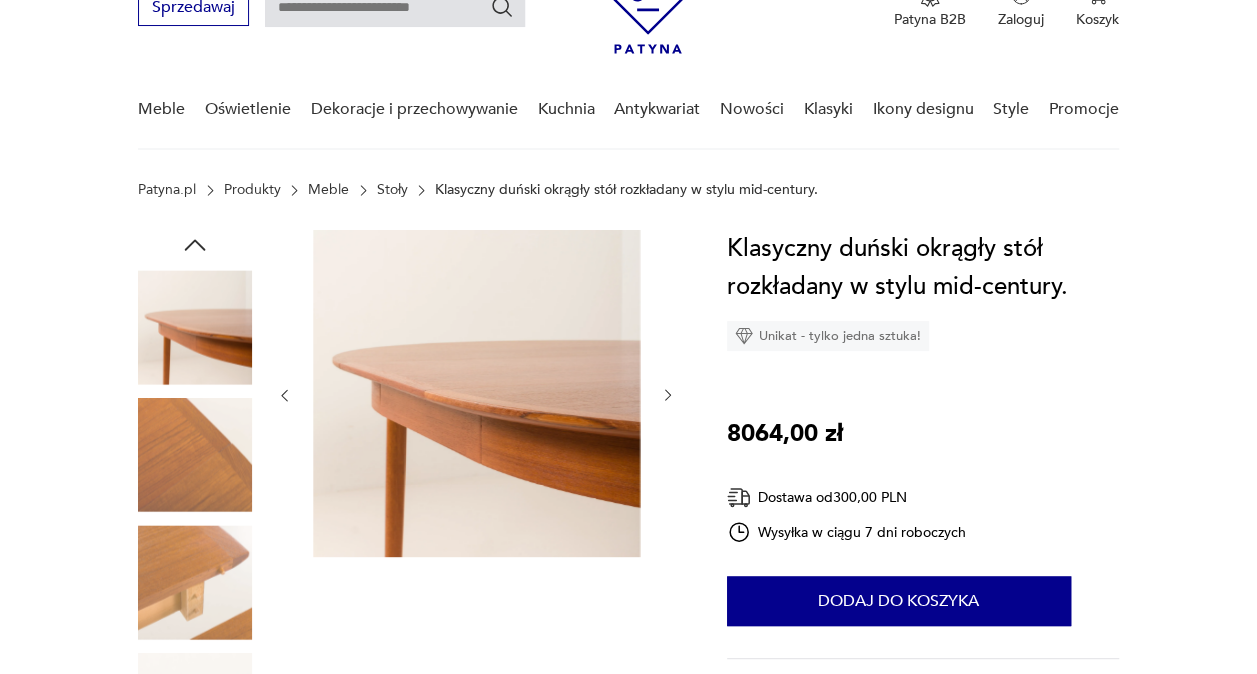 click at bounding box center [195, 582] 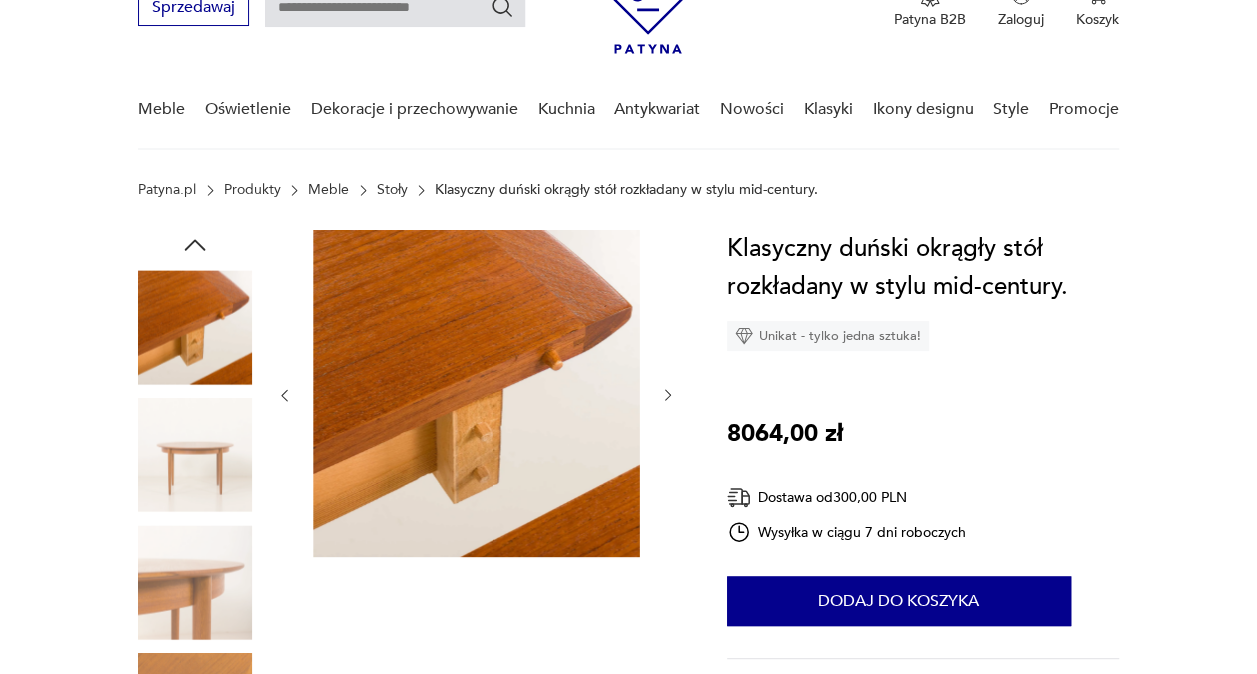 click at bounding box center [195, 520] 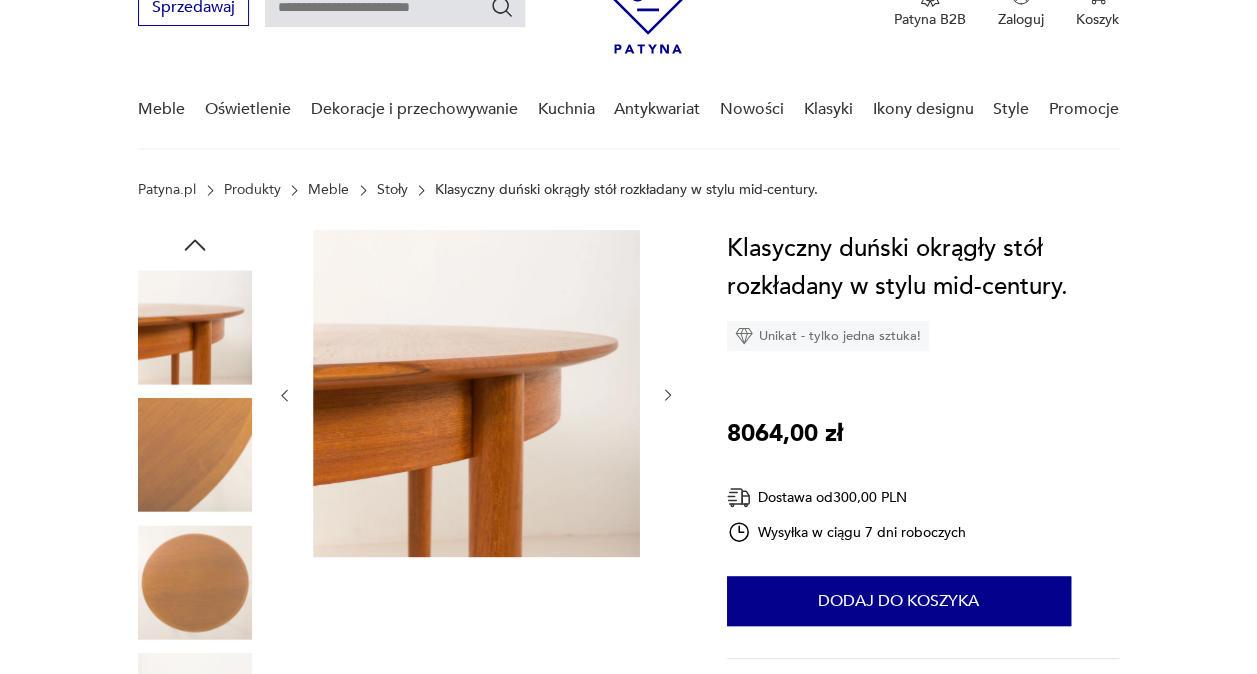 click at bounding box center (195, 582) 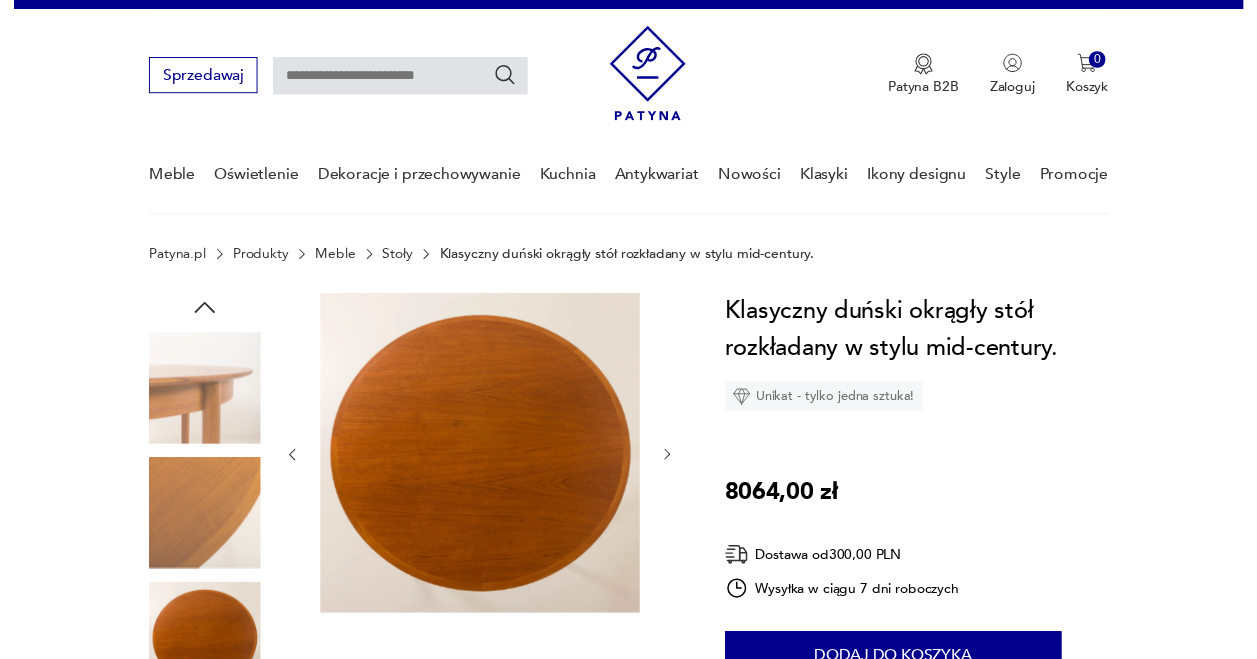 scroll, scrollTop: 0, scrollLeft: 0, axis: both 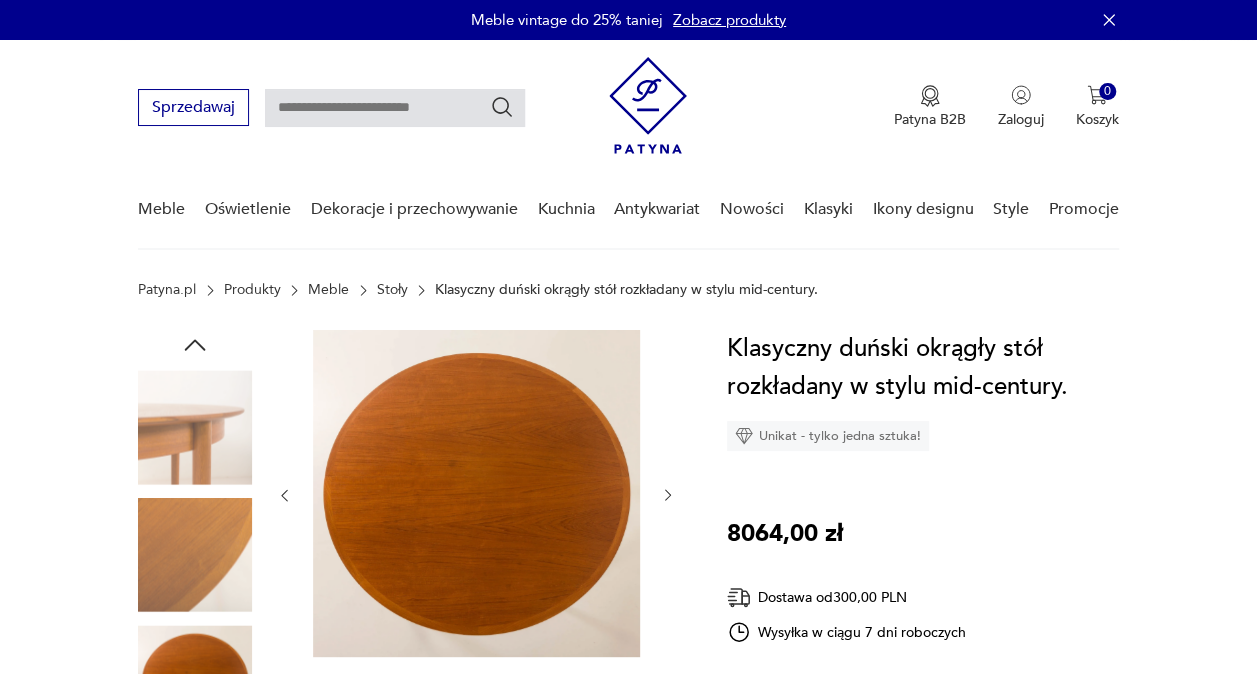 click at bounding box center [195, 427] 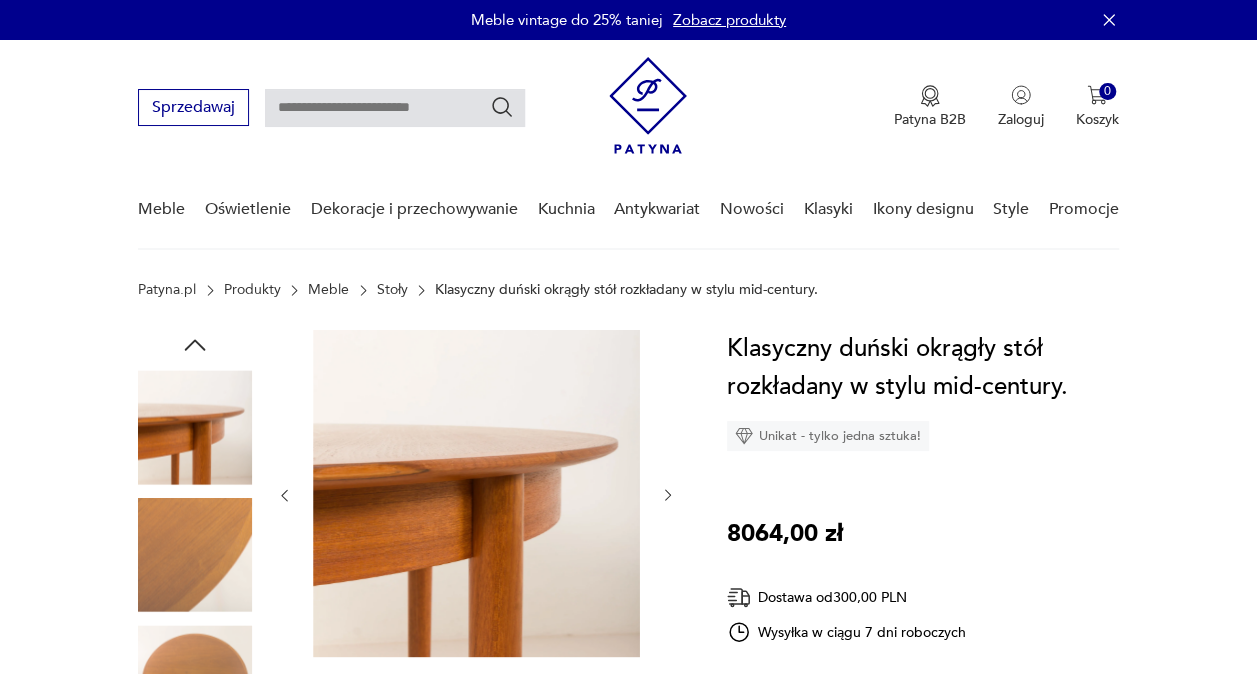 click at bounding box center [195, 620] 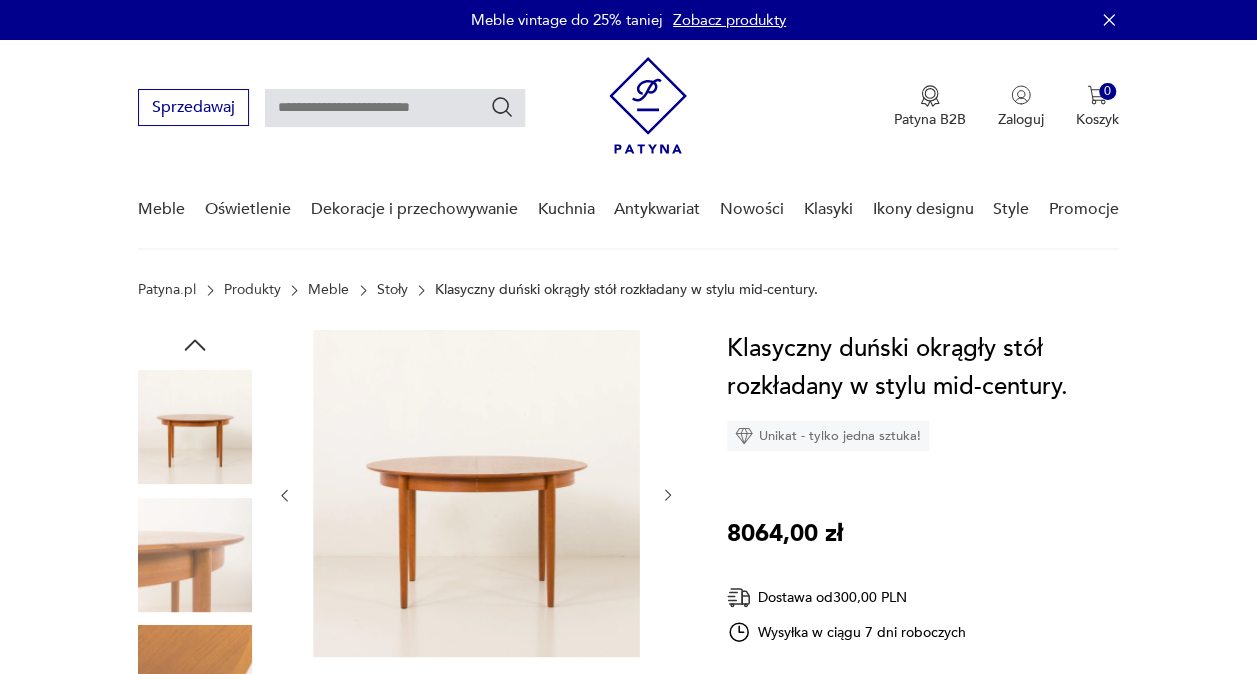 click 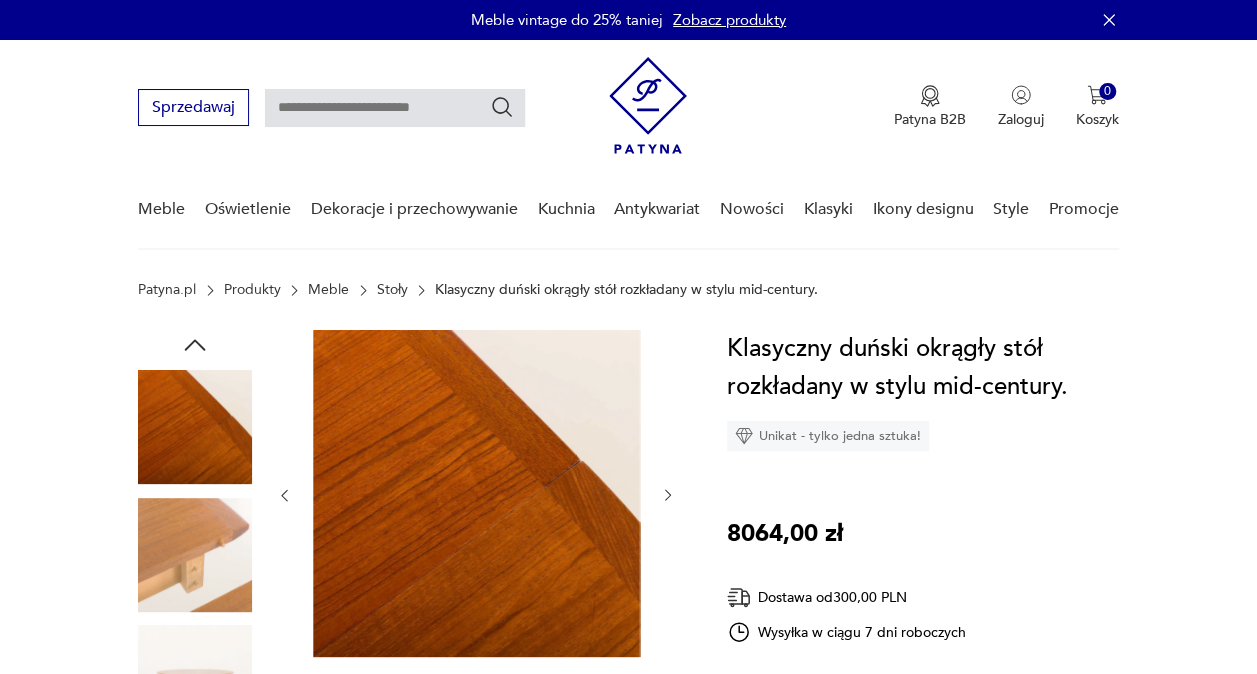 click 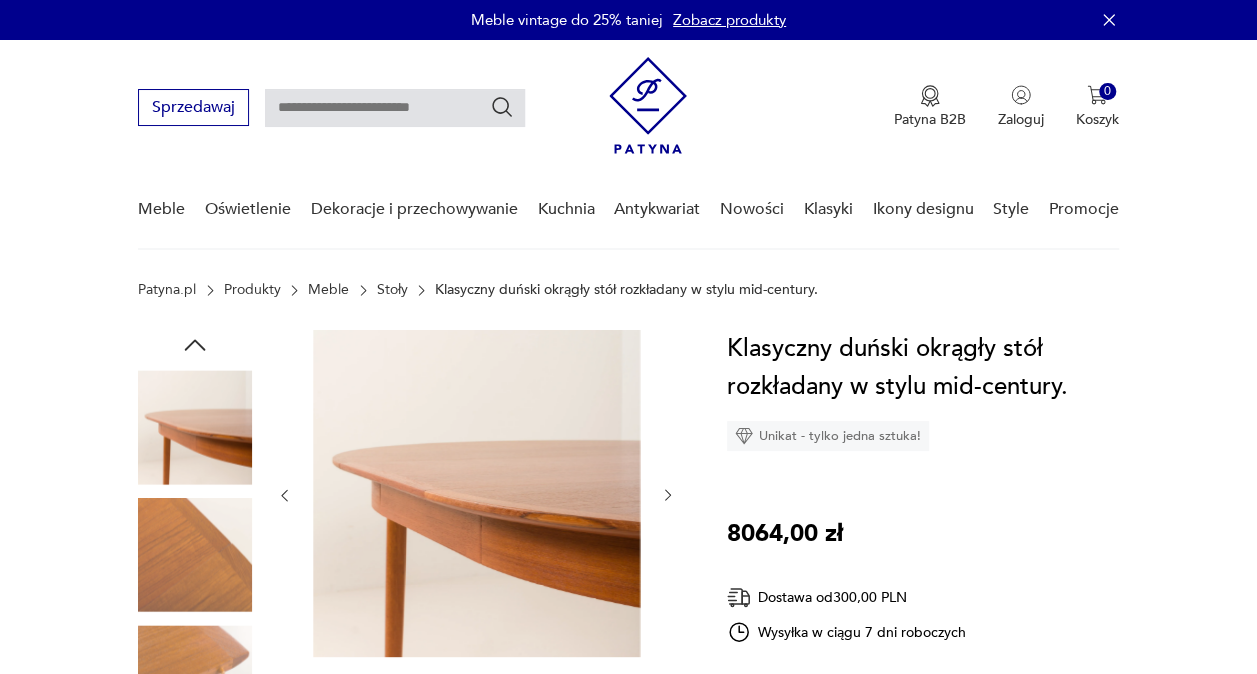 click 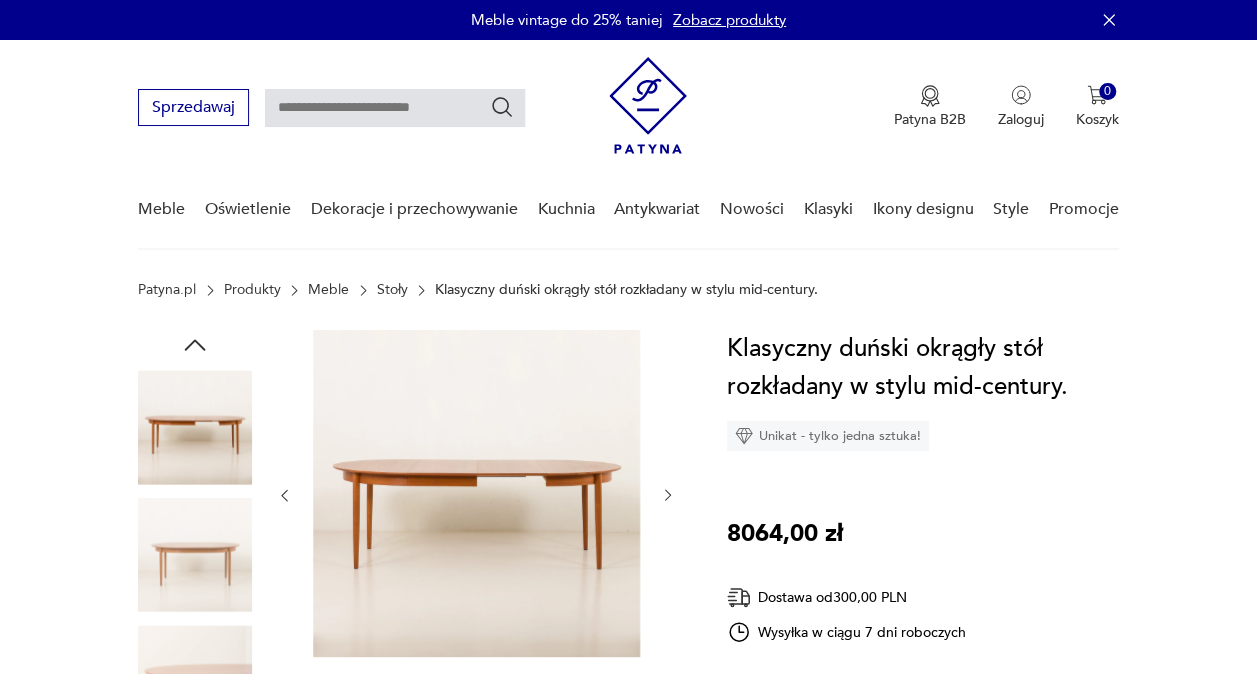 click 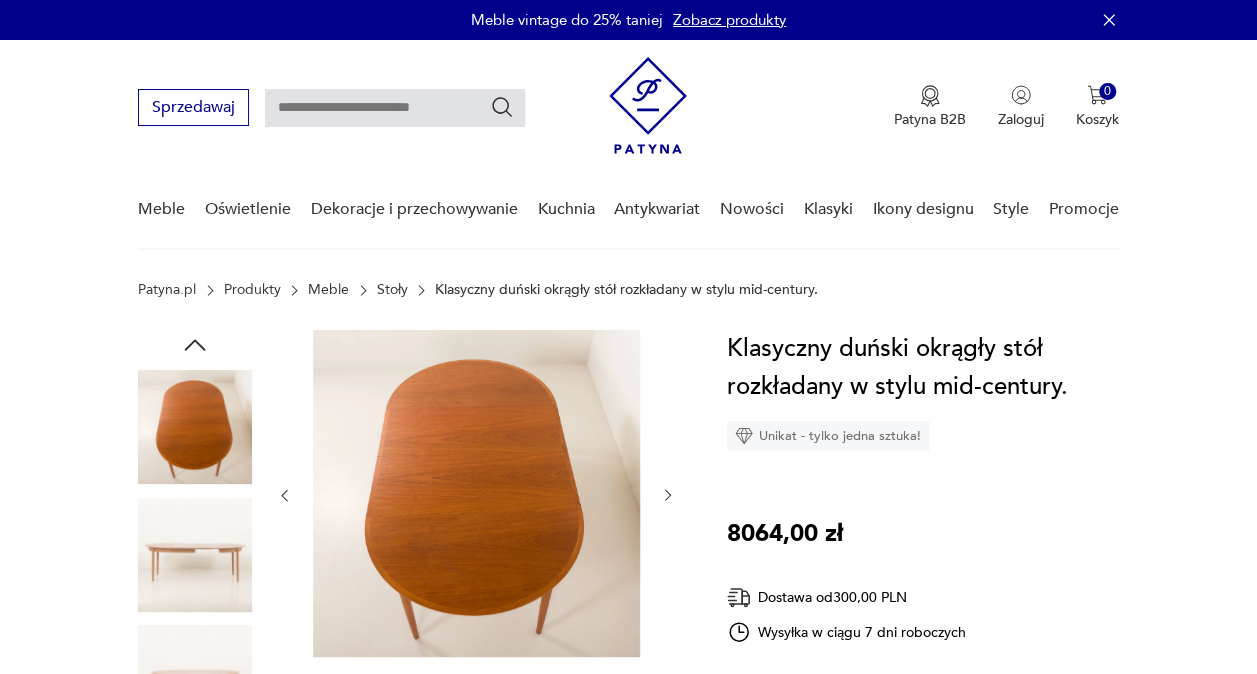 click 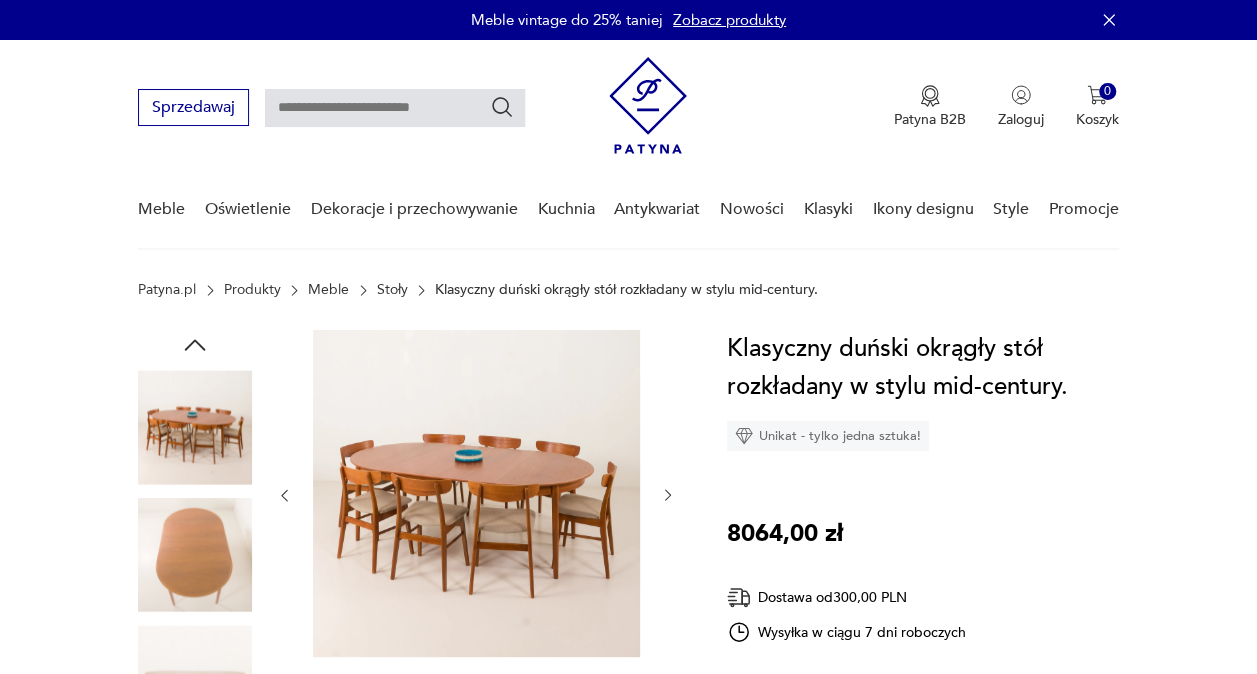 click 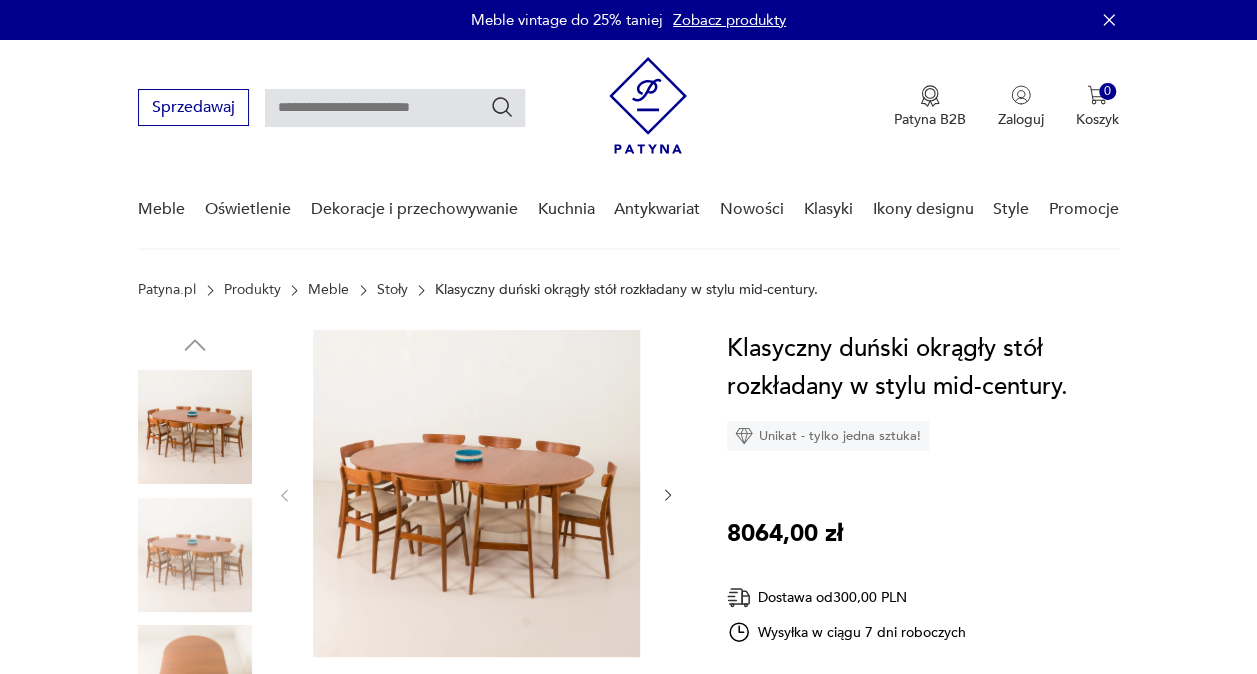 click on "Opis produktu Klasyczny duński okrągły stół rozkładany w stylu mid-century. Posiada dwa dodatkowe blaty, jeden z fartuchem, drugi bez. Blat swoim fornirem tekowym eksponuje piękne, idealnie dopasowane usłojenie drewna we wszystkich częściach i stoi na nogach z litego teku. Stół ma średnicę 122 cm i rozkłada się do 219 cm. Każdy z blatów ma 48,5 cm, można go używać z dwoma lub tylko jednym blatem. W tym przypadku wygląda jak owalny stół jednoczęściowy, ponieważ carga i blat pasują do reszty.
Pozostawiamy drobne, naturalne ślady użytkowania, które nie psują estetyki i jedynie potwierdzają oryginalność, jak minimalna ciemna plama na blacie. Przywracamy meblom ich najlepszy wygląd, biorąc pod uwagę ich wiek.
Wymiary dodatkowe:
wysokość do cargi 62 cm Rozwiń więcej Szczegóły produktu Stan:   odnowiony Wysokość :   72 Kolor:   brązowy Typ :   do salonu Datowanie :   1960 - 1969 Kolory :   brown Kraj pochodzenia :   Dania Kształt :   owalny Tworzywo :   teak :" at bounding box center (628, 995) 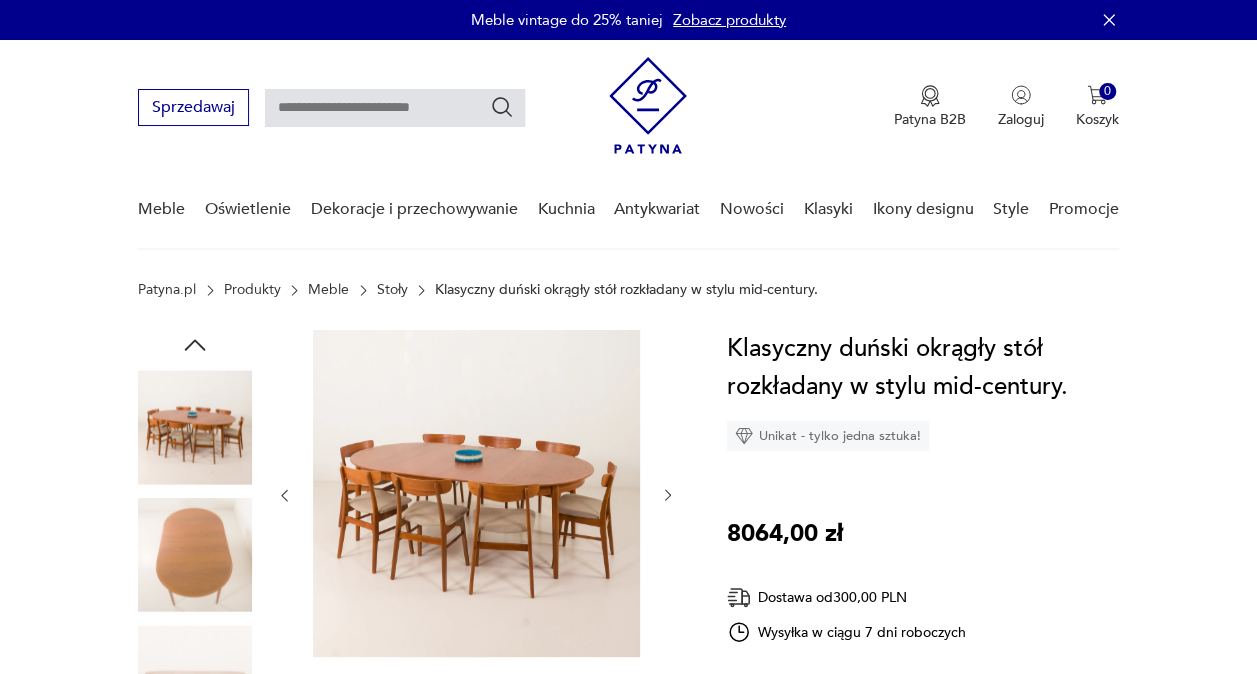 click at bounding box center [195, 555] 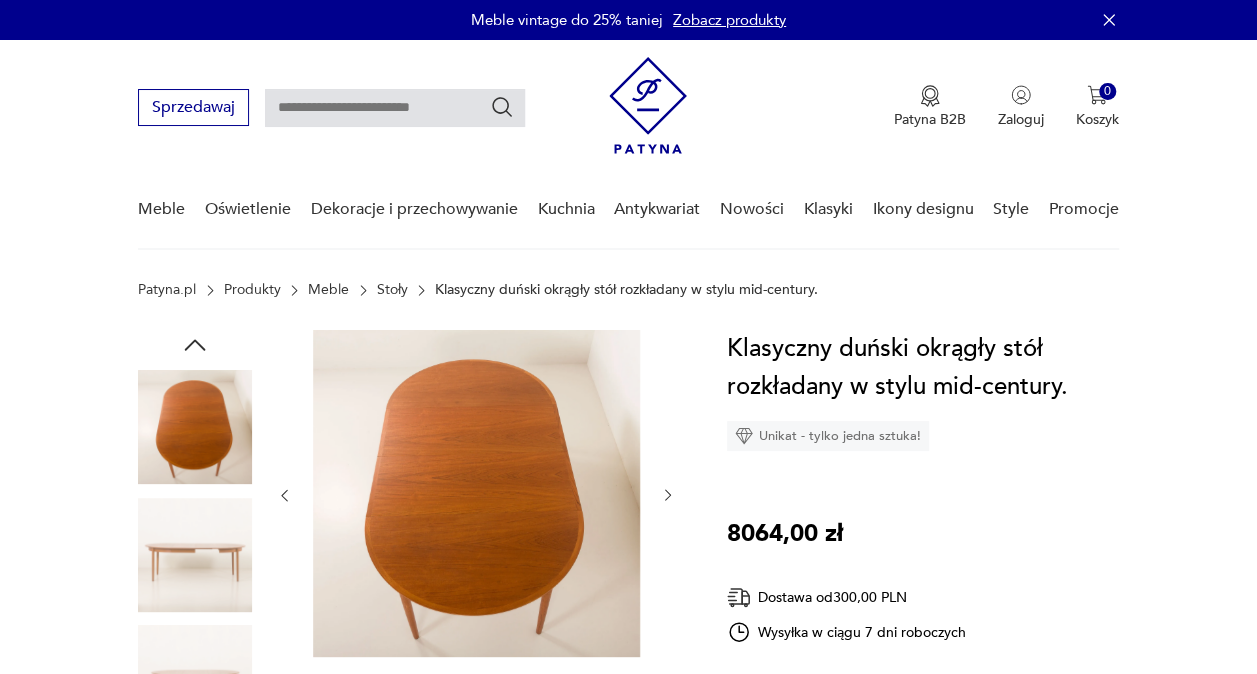 click at bounding box center (195, 555) 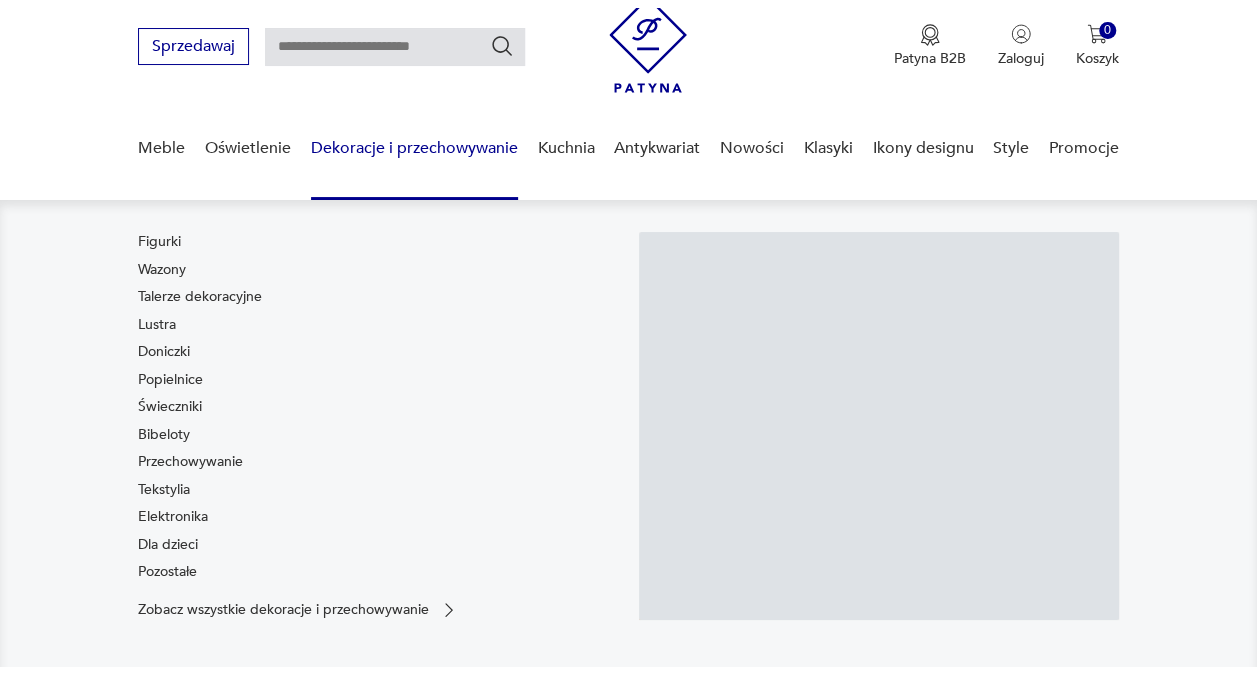 scroll, scrollTop: 100, scrollLeft: 0, axis: vertical 